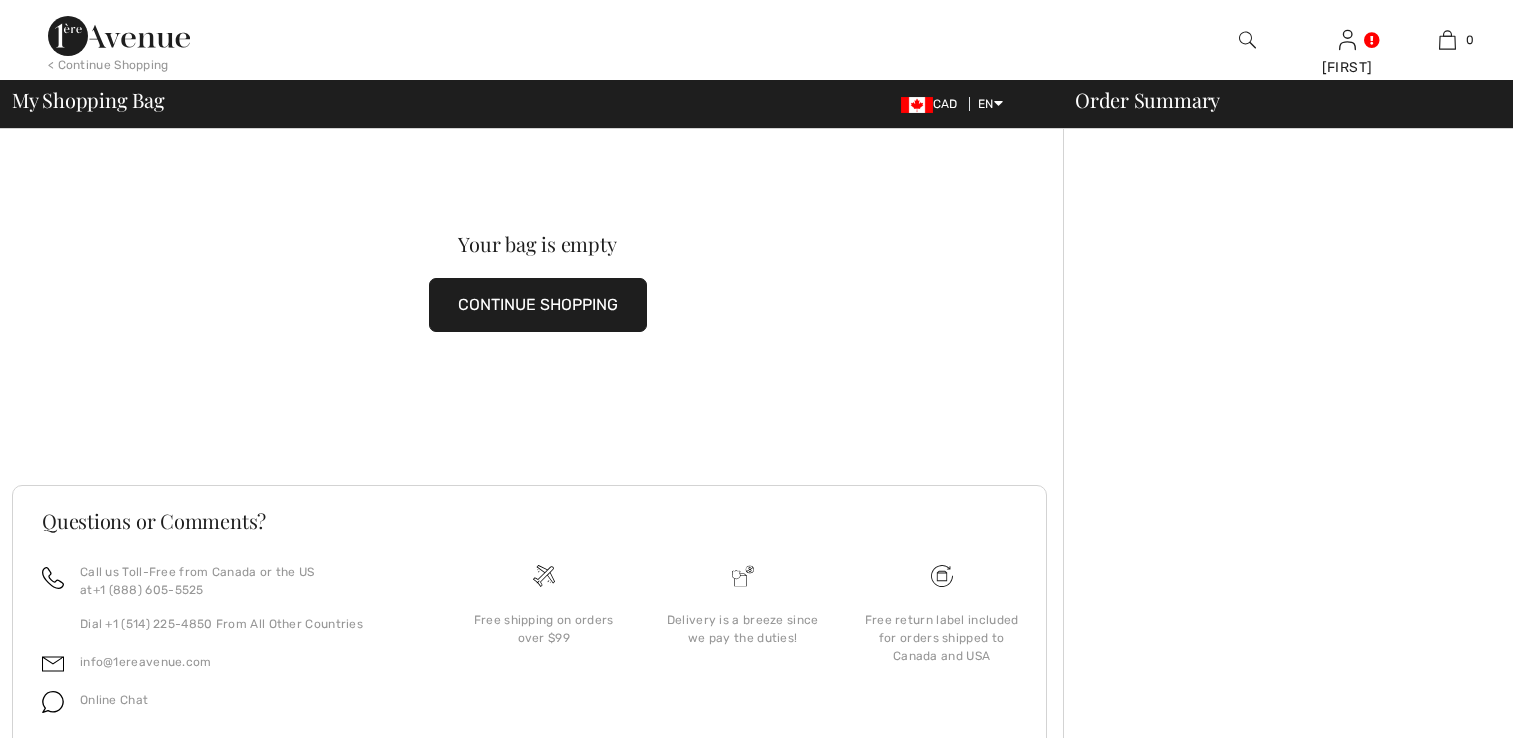 scroll, scrollTop: 0, scrollLeft: 0, axis: both 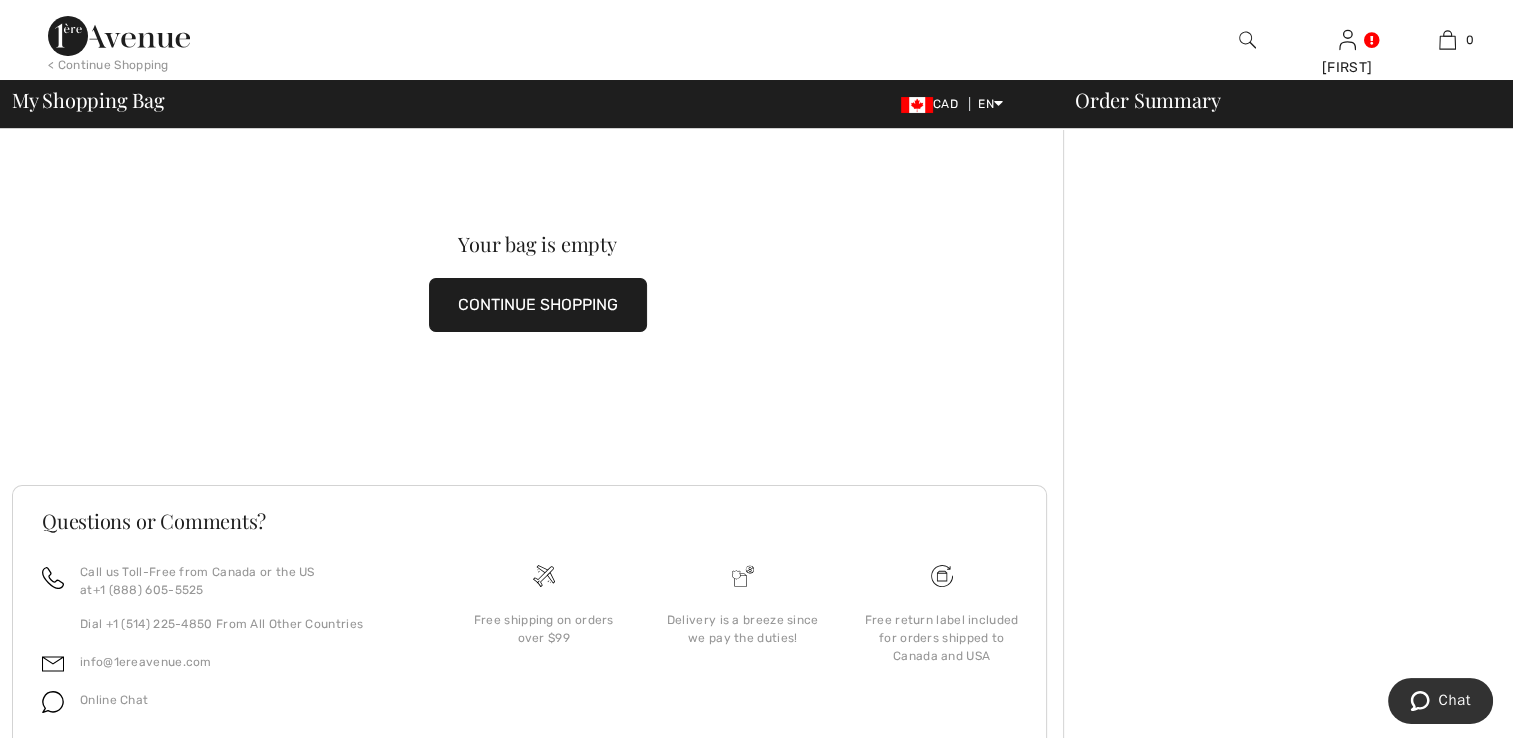 click on "CONTINUE SHOPPING" at bounding box center [538, 305] 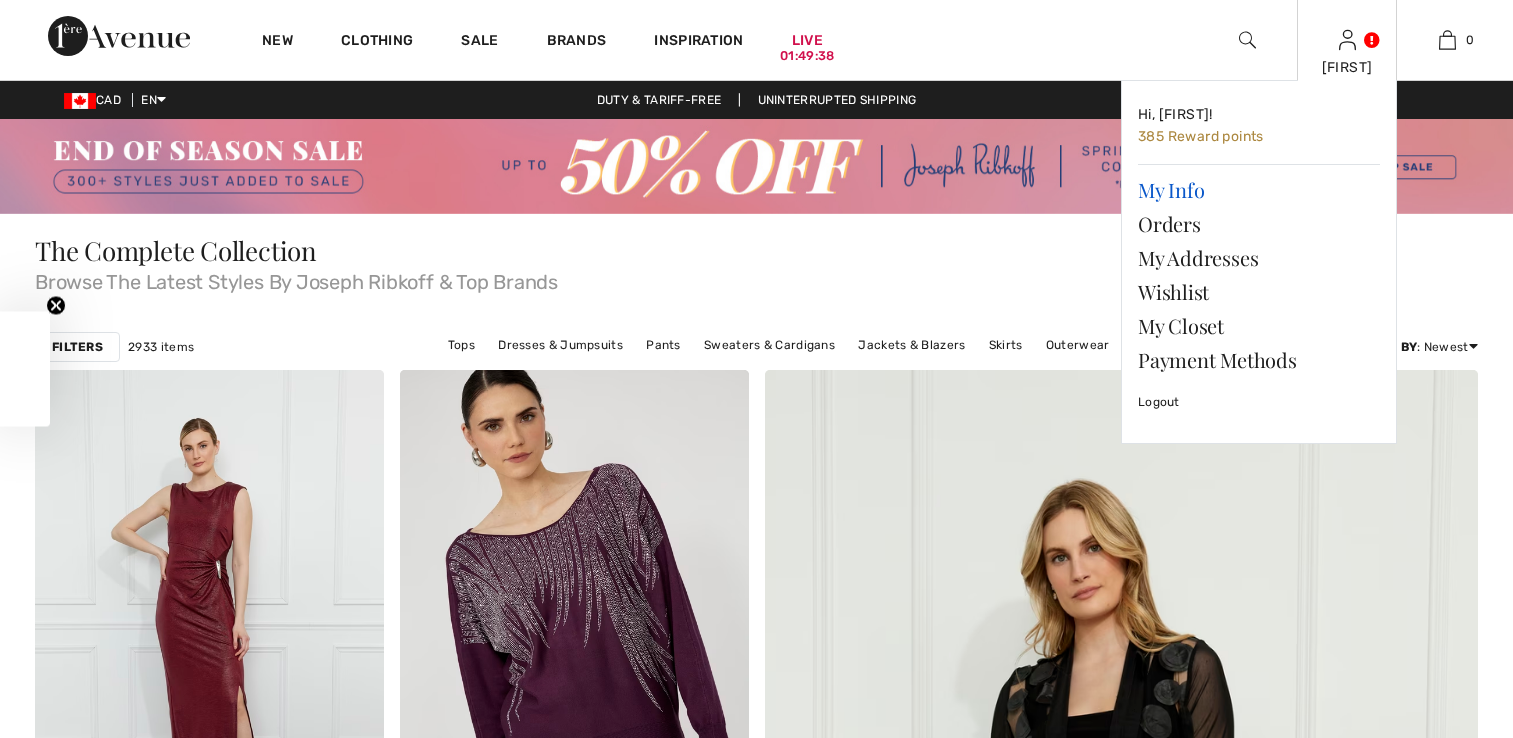 scroll, scrollTop: 0, scrollLeft: 0, axis: both 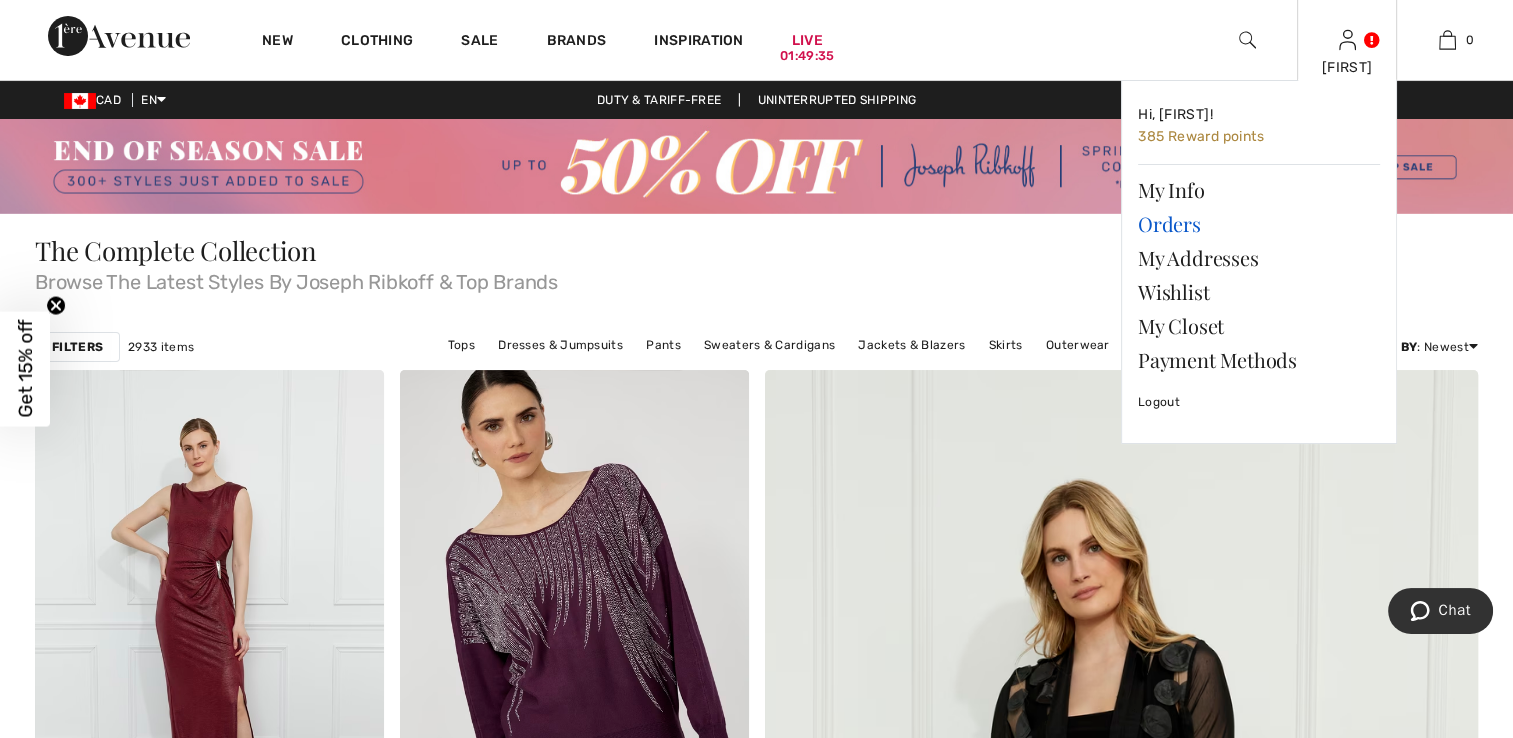 click on "Orders" at bounding box center [1259, 224] 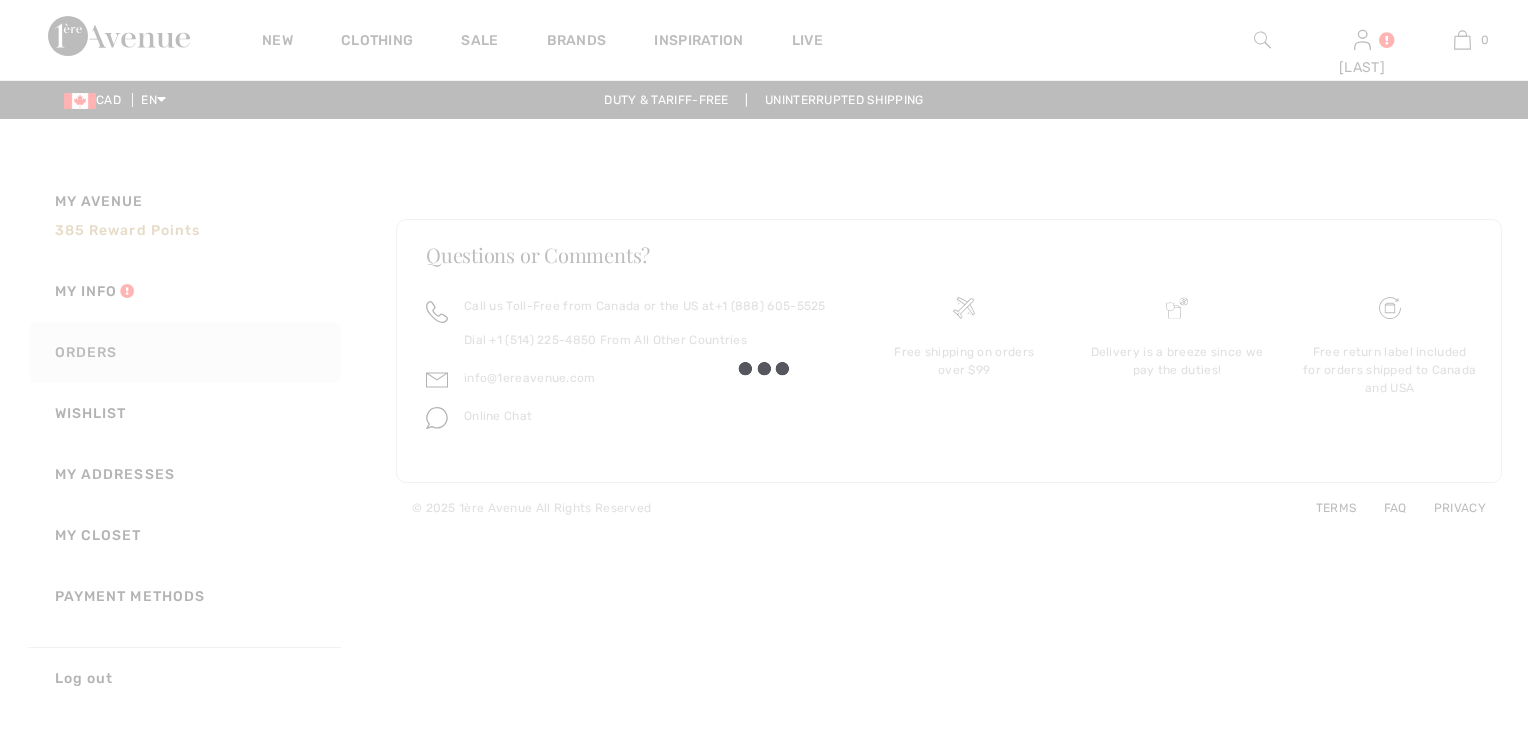 scroll, scrollTop: 0, scrollLeft: 0, axis: both 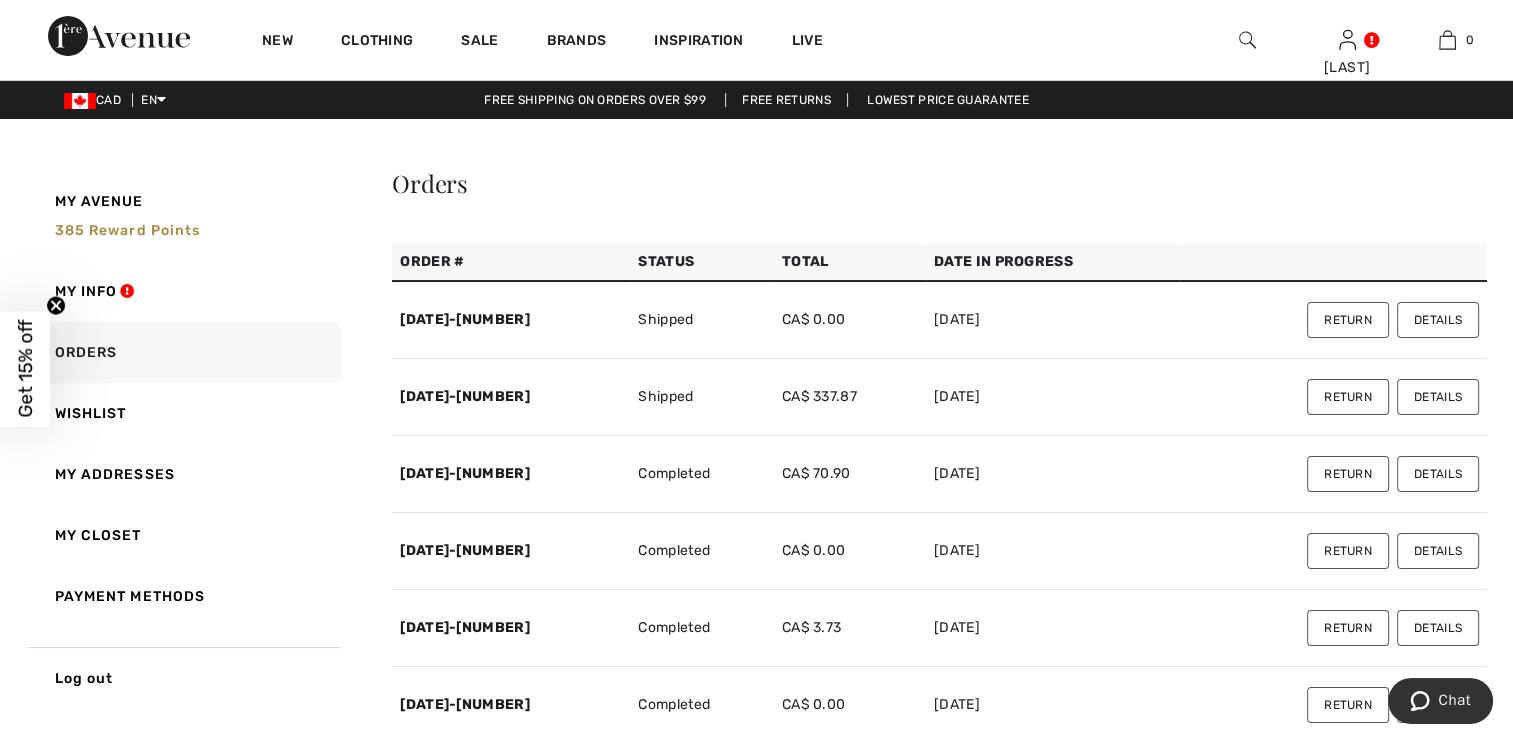 click on "Details" at bounding box center (1438, 320) 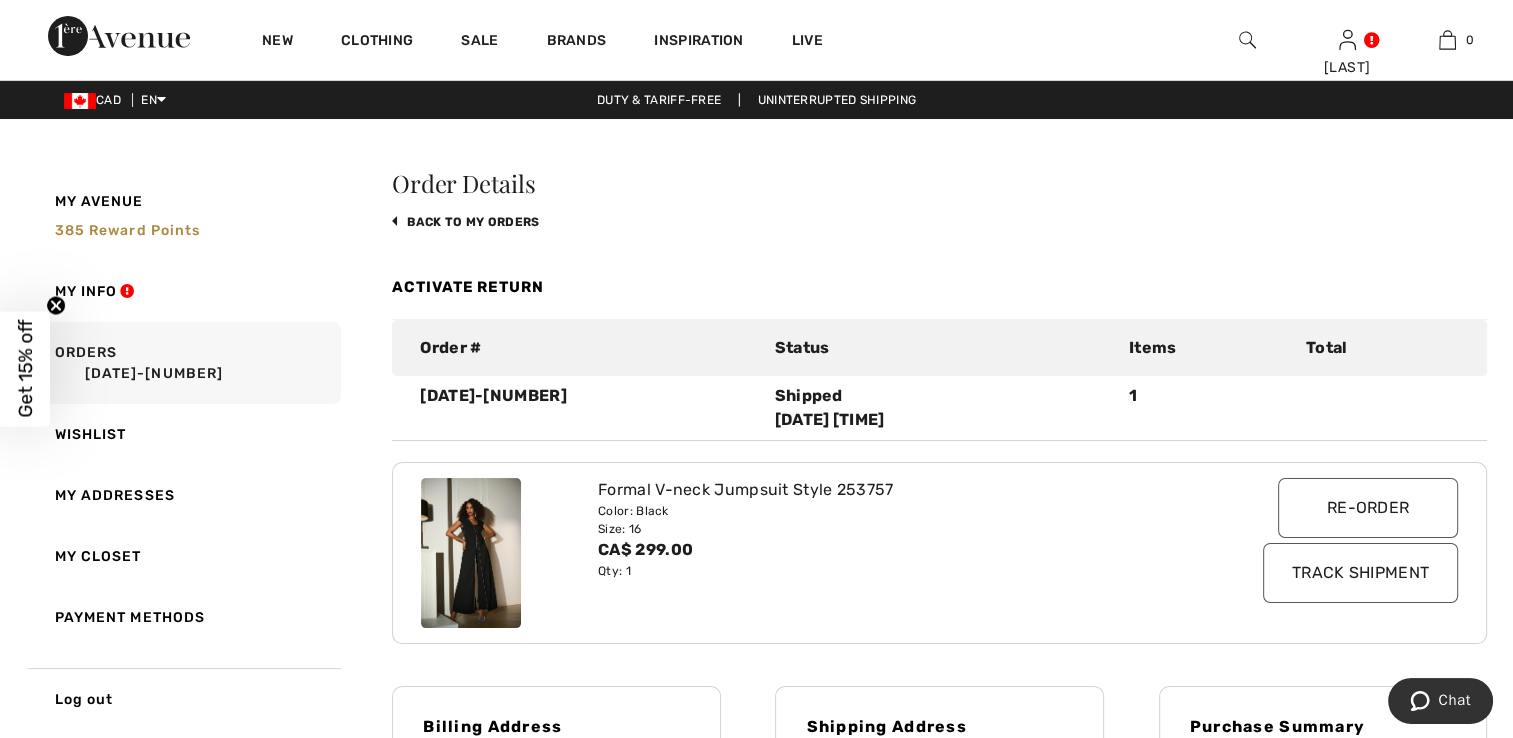 click on "Re-order" at bounding box center [1368, 508] 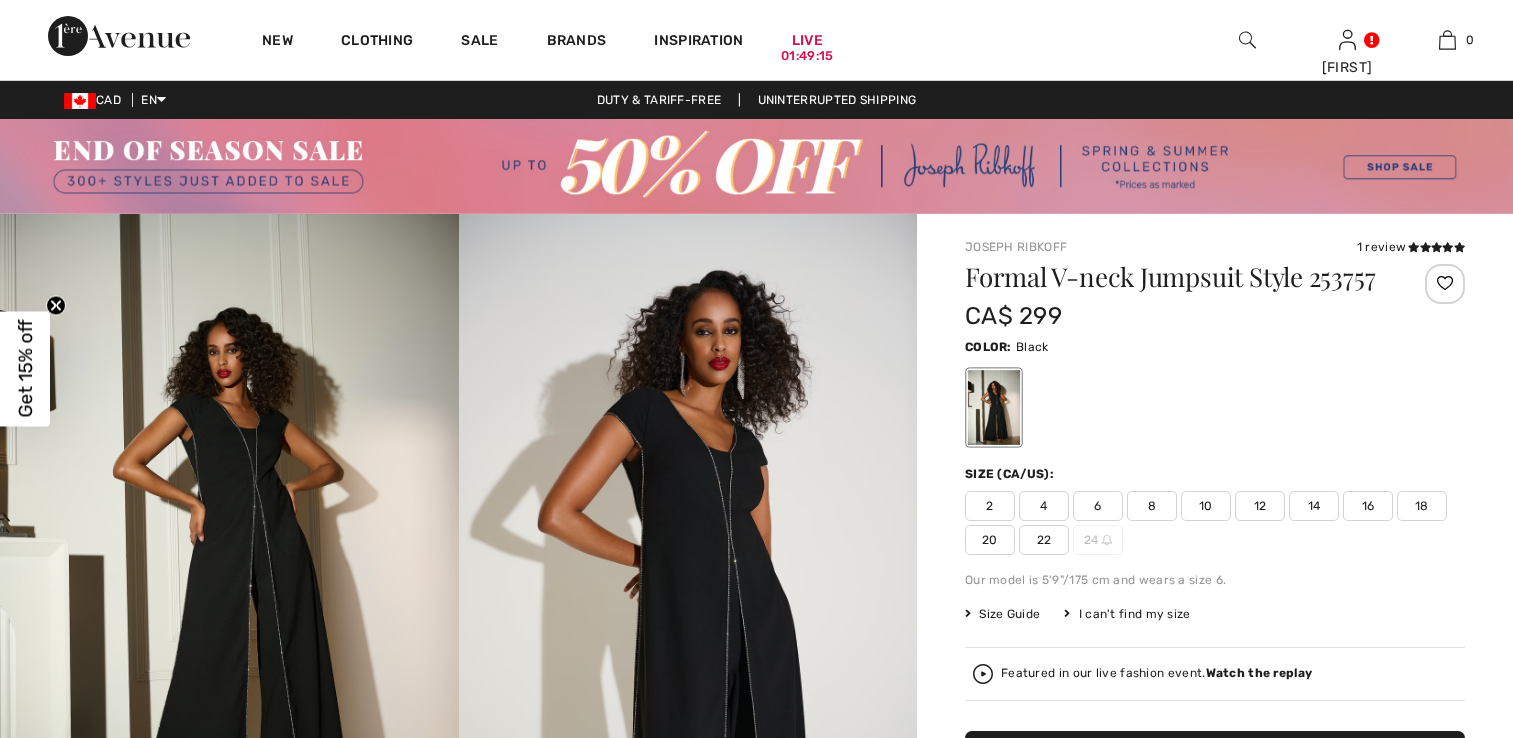 scroll, scrollTop: 0, scrollLeft: 0, axis: both 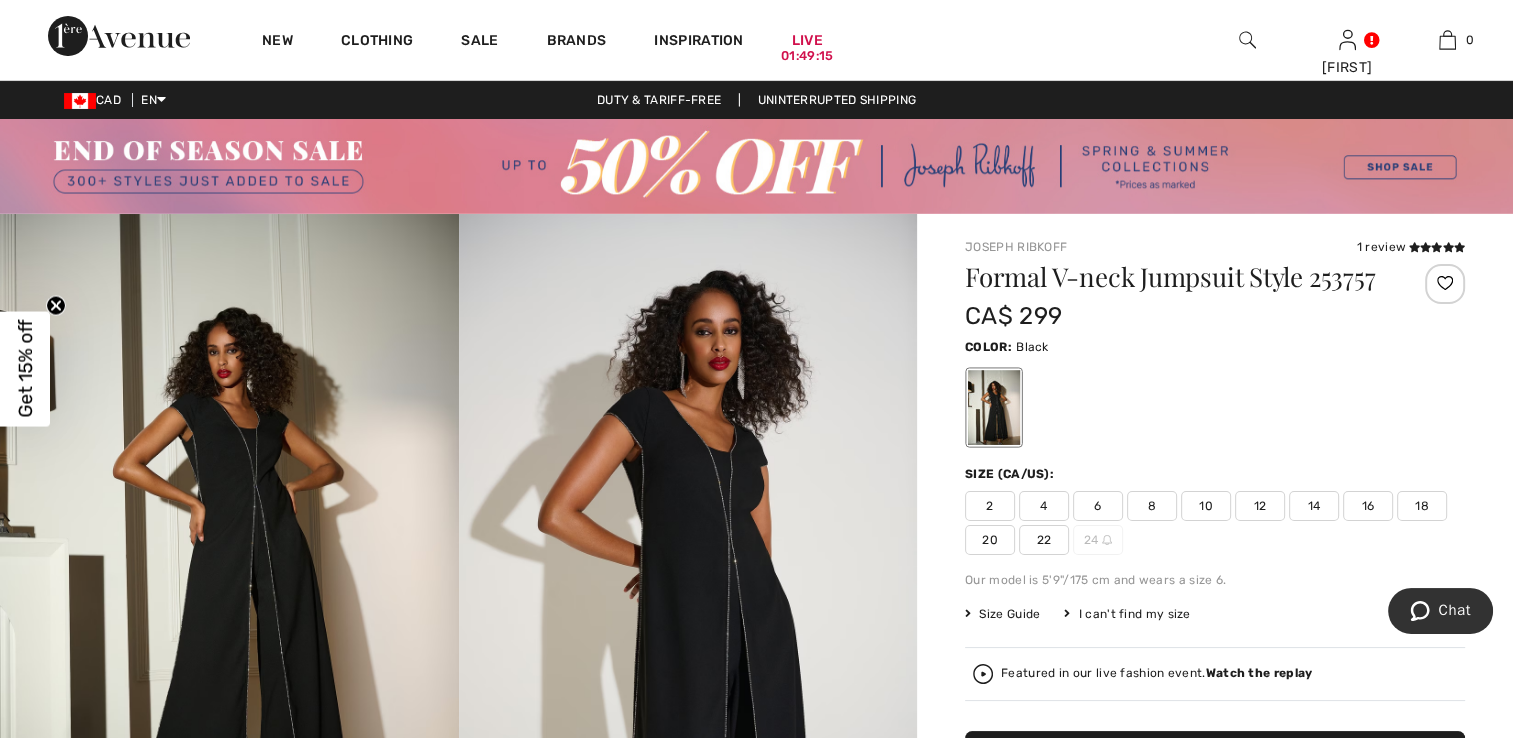 click on "18" at bounding box center [1422, 506] 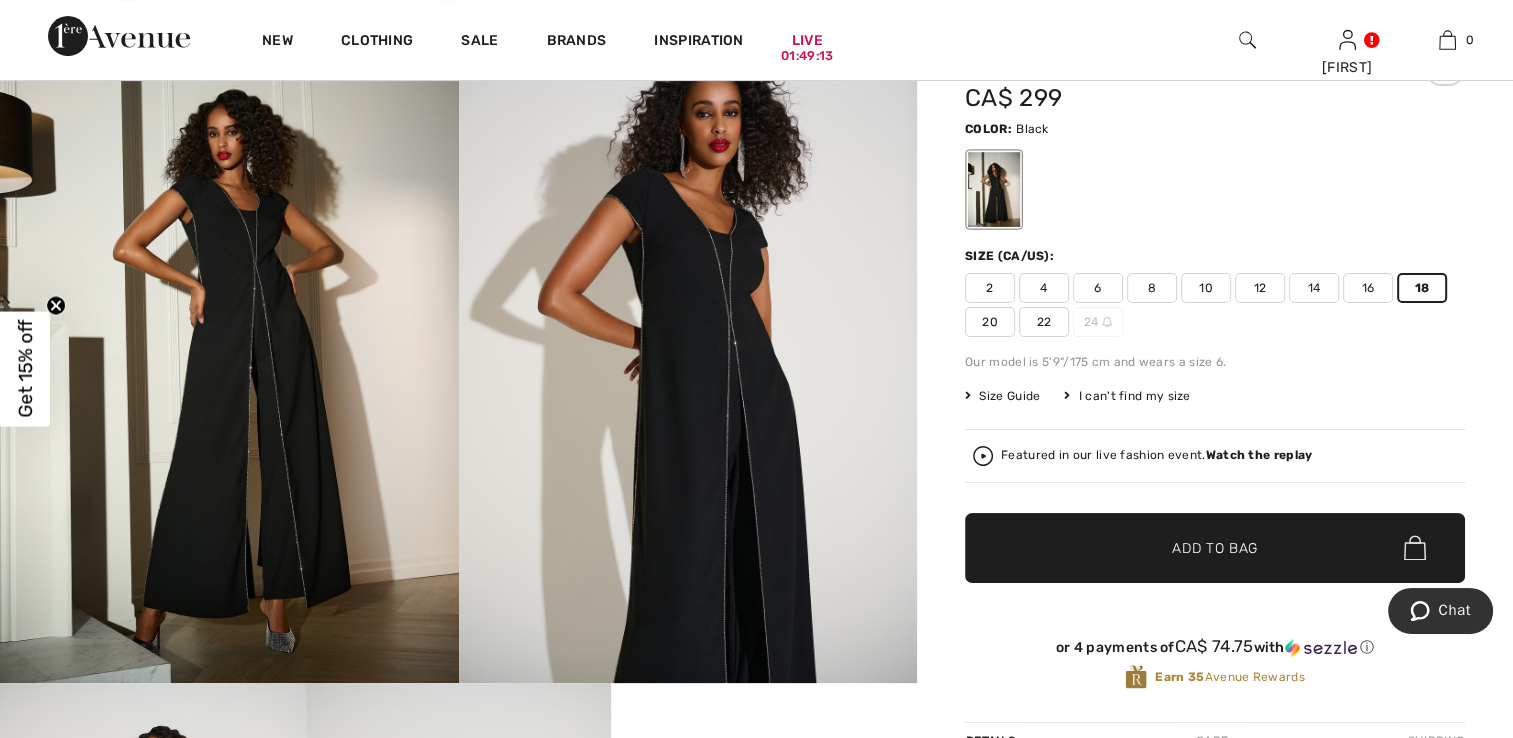 scroll, scrollTop: 400, scrollLeft: 0, axis: vertical 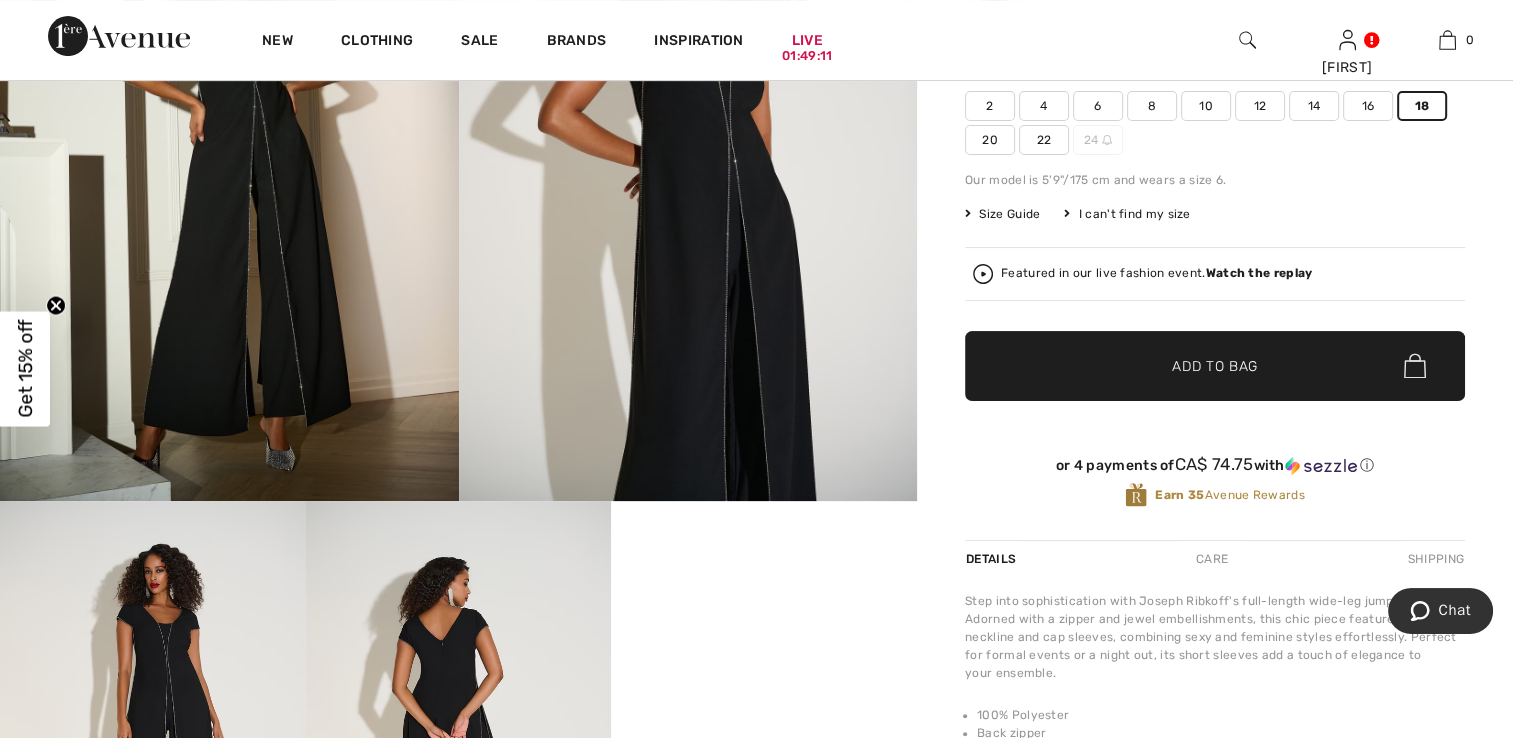 click on "Add to Bag" at bounding box center [1215, 365] 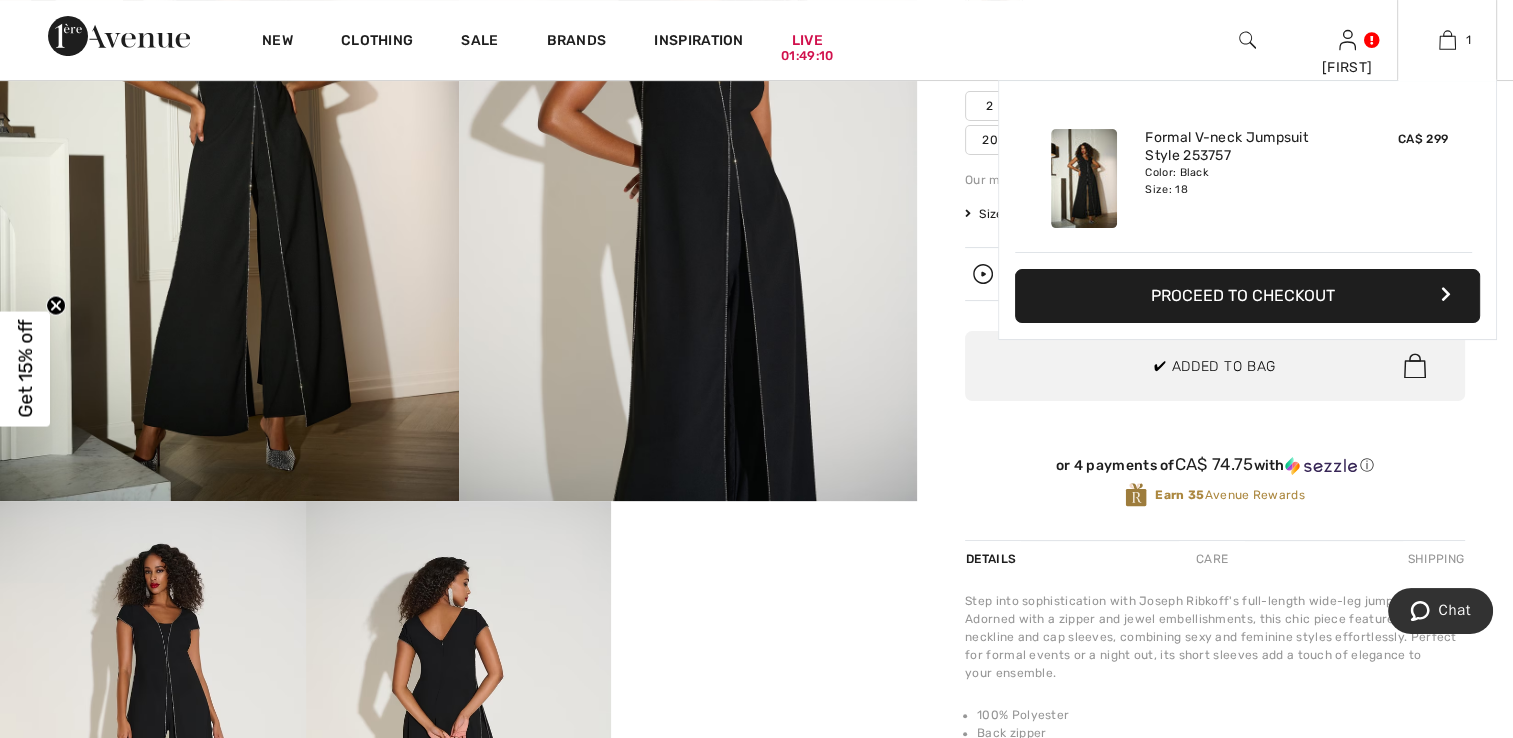 scroll, scrollTop: 0, scrollLeft: 0, axis: both 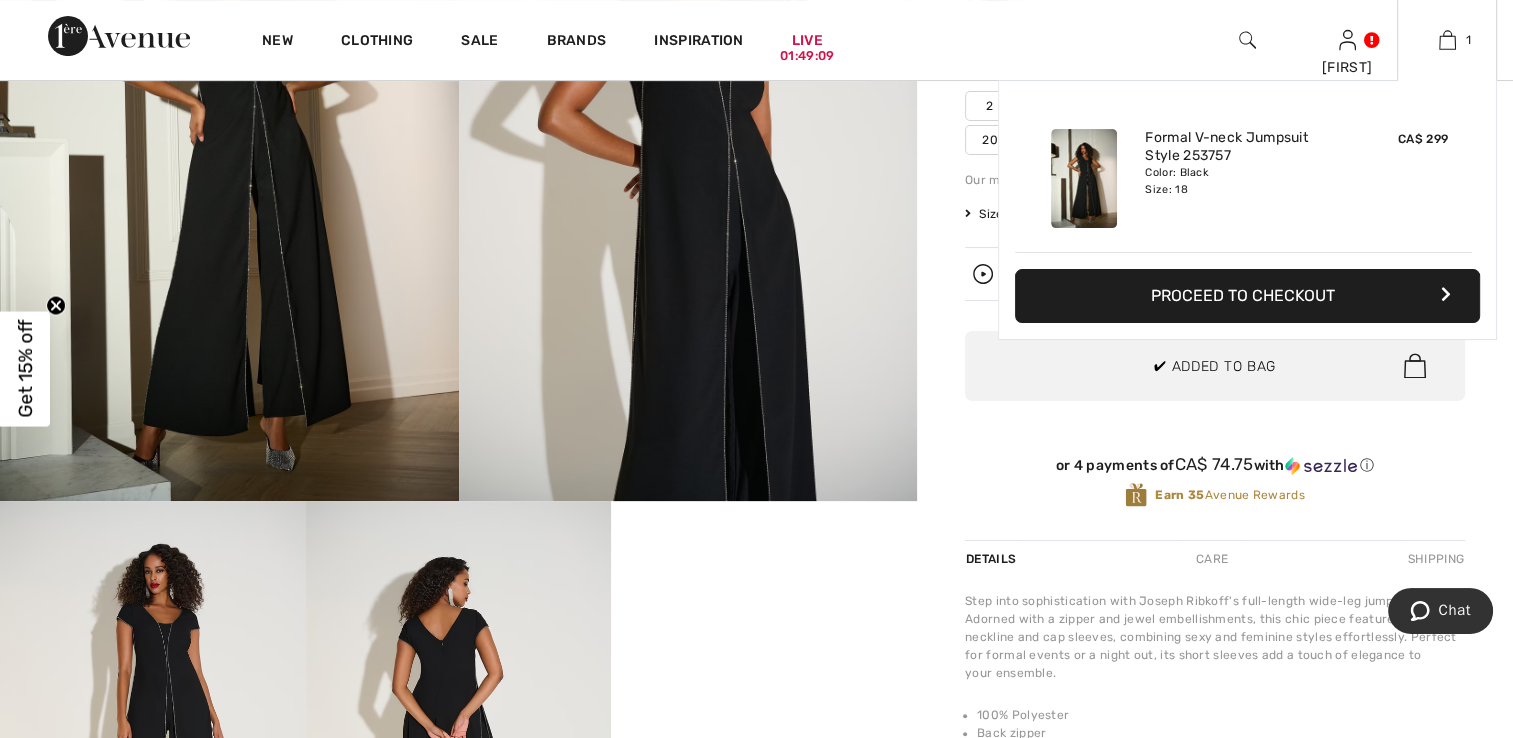 click on "Proceed to Checkout" at bounding box center [1247, 296] 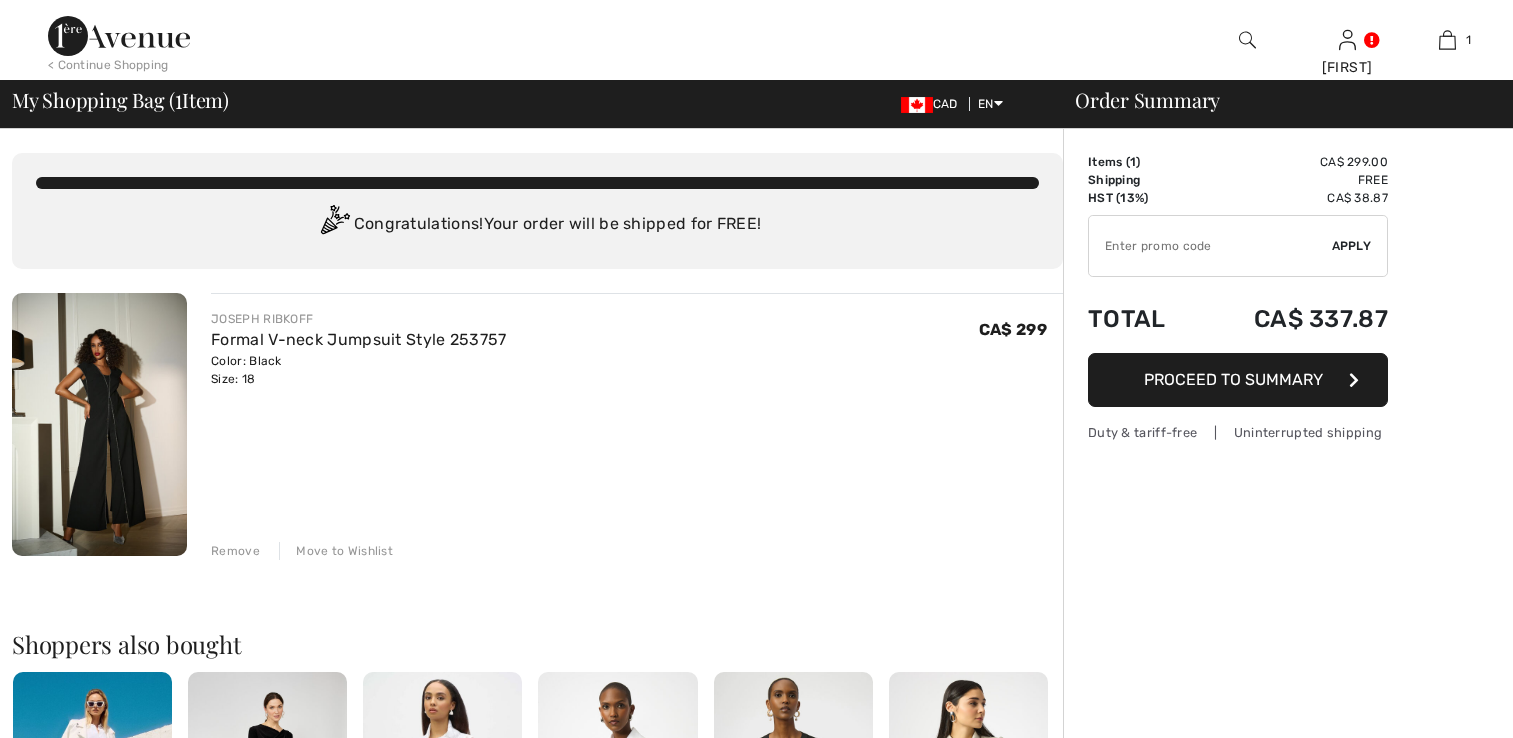 scroll, scrollTop: 0, scrollLeft: 0, axis: both 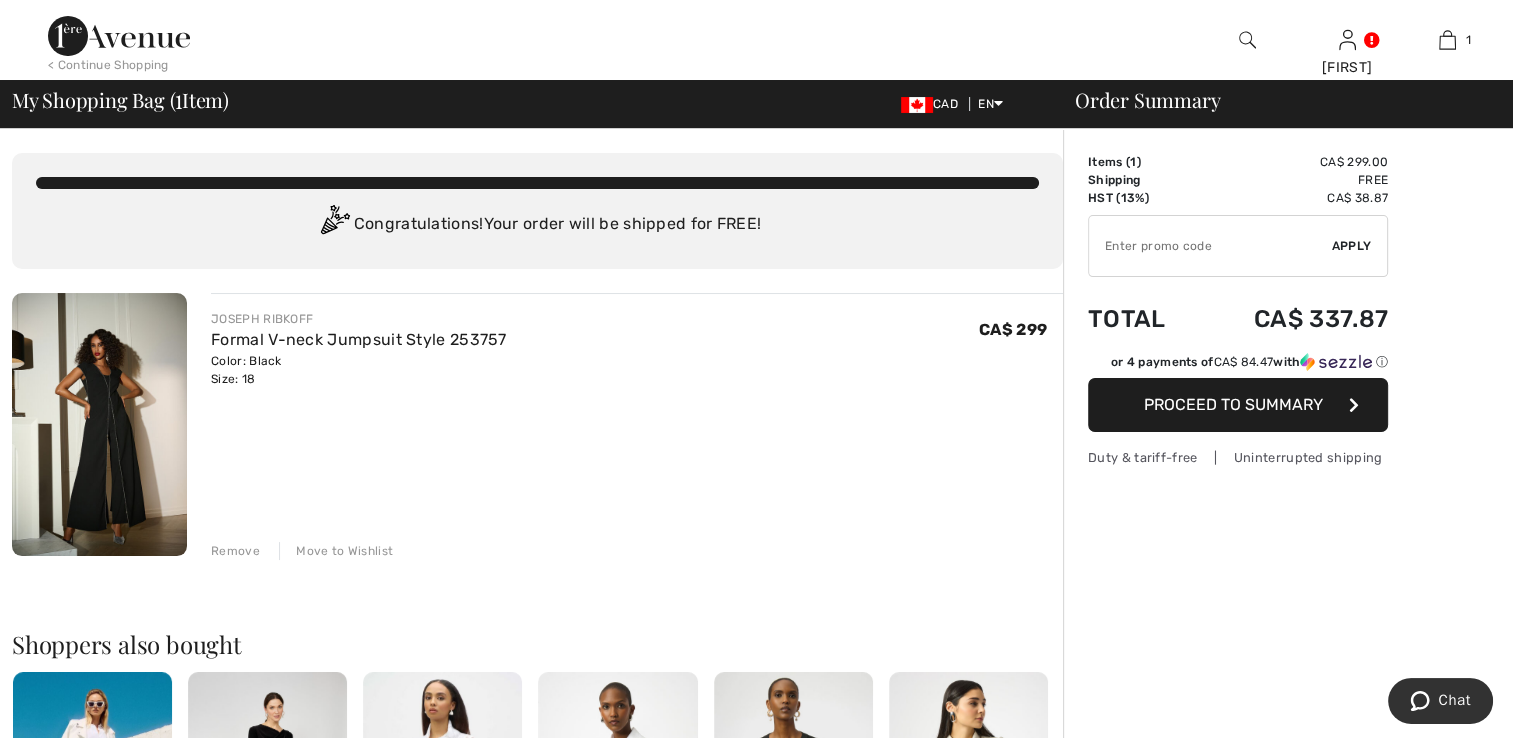 click on "Proceed to Summary" at bounding box center [1233, 404] 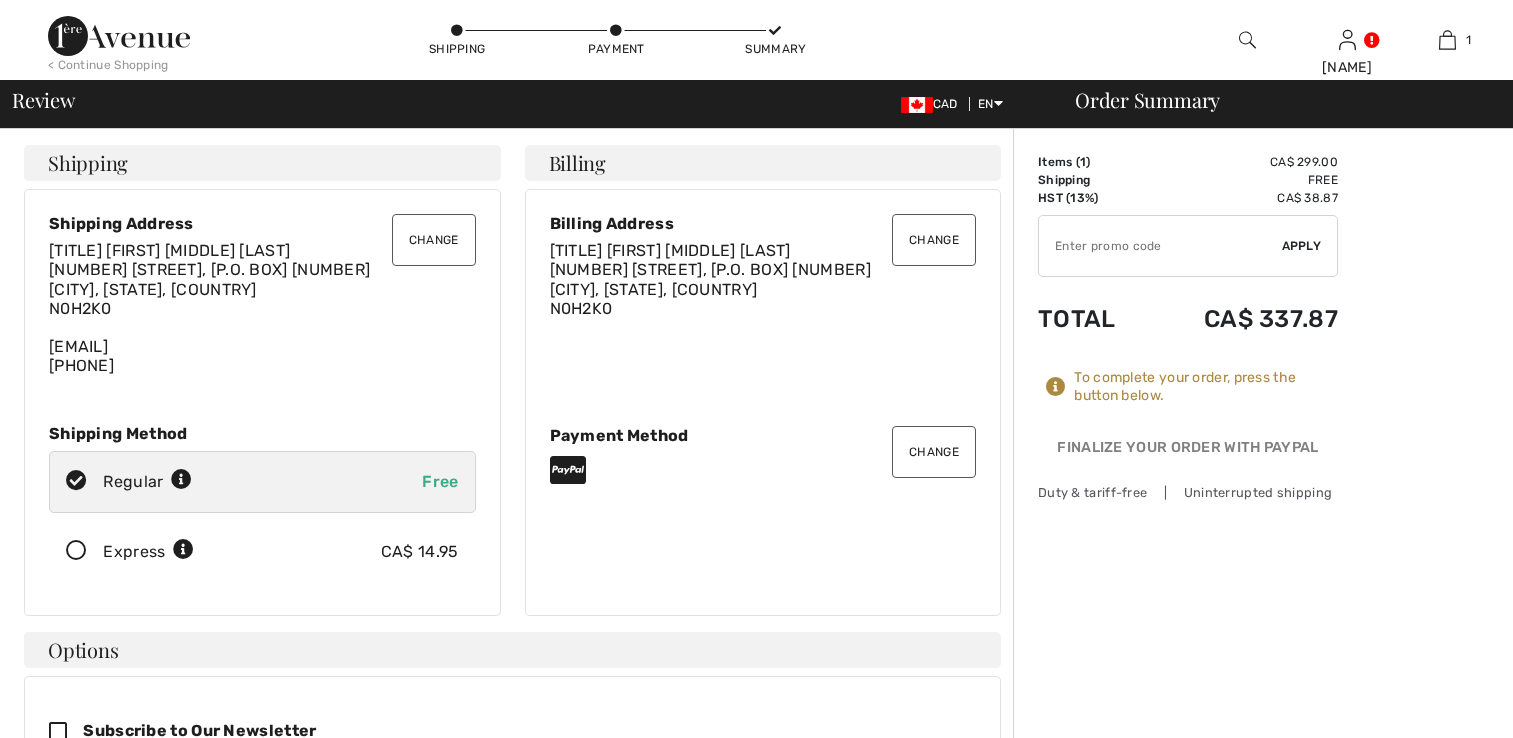 scroll, scrollTop: 0, scrollLeft: 0, axis: both 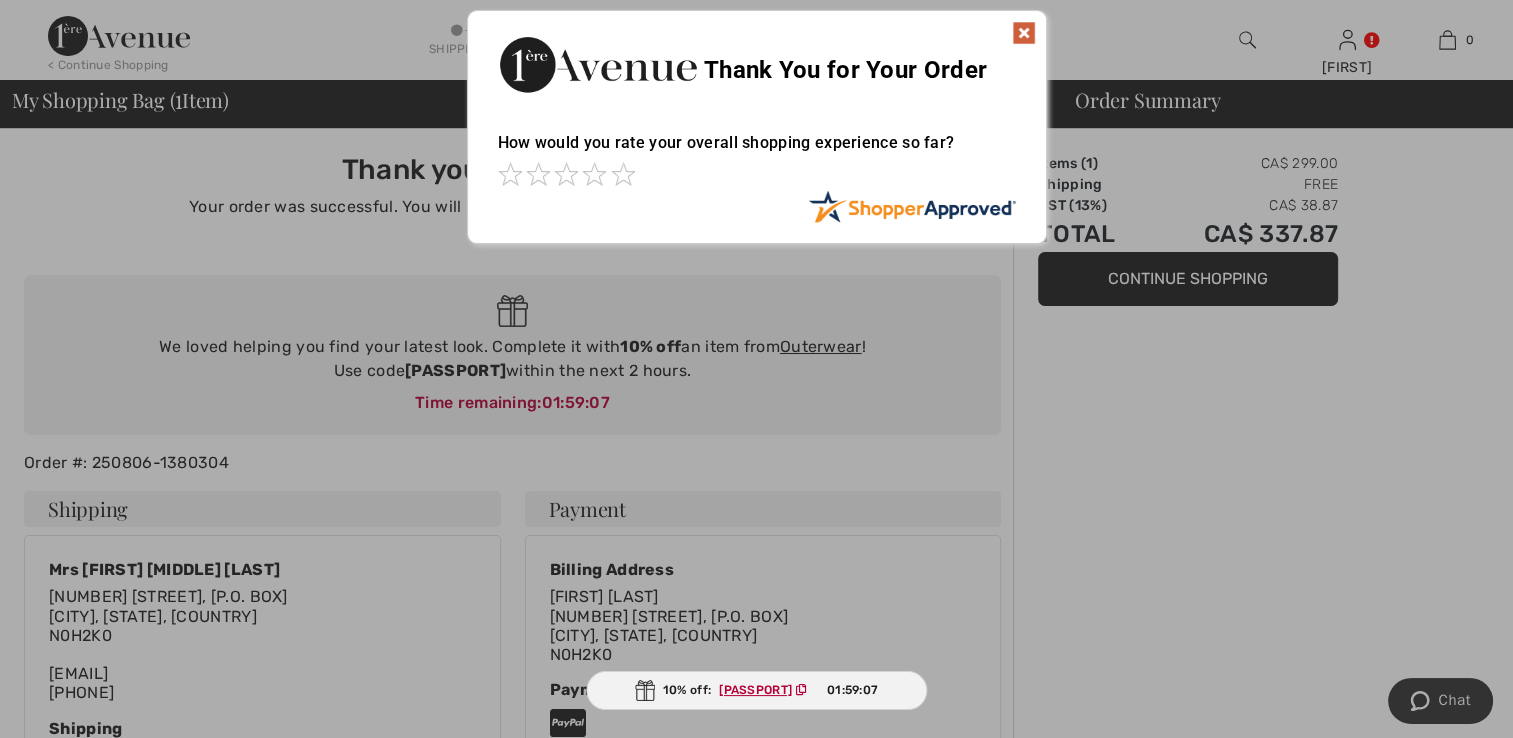 click at bounding box center (1024, 33) 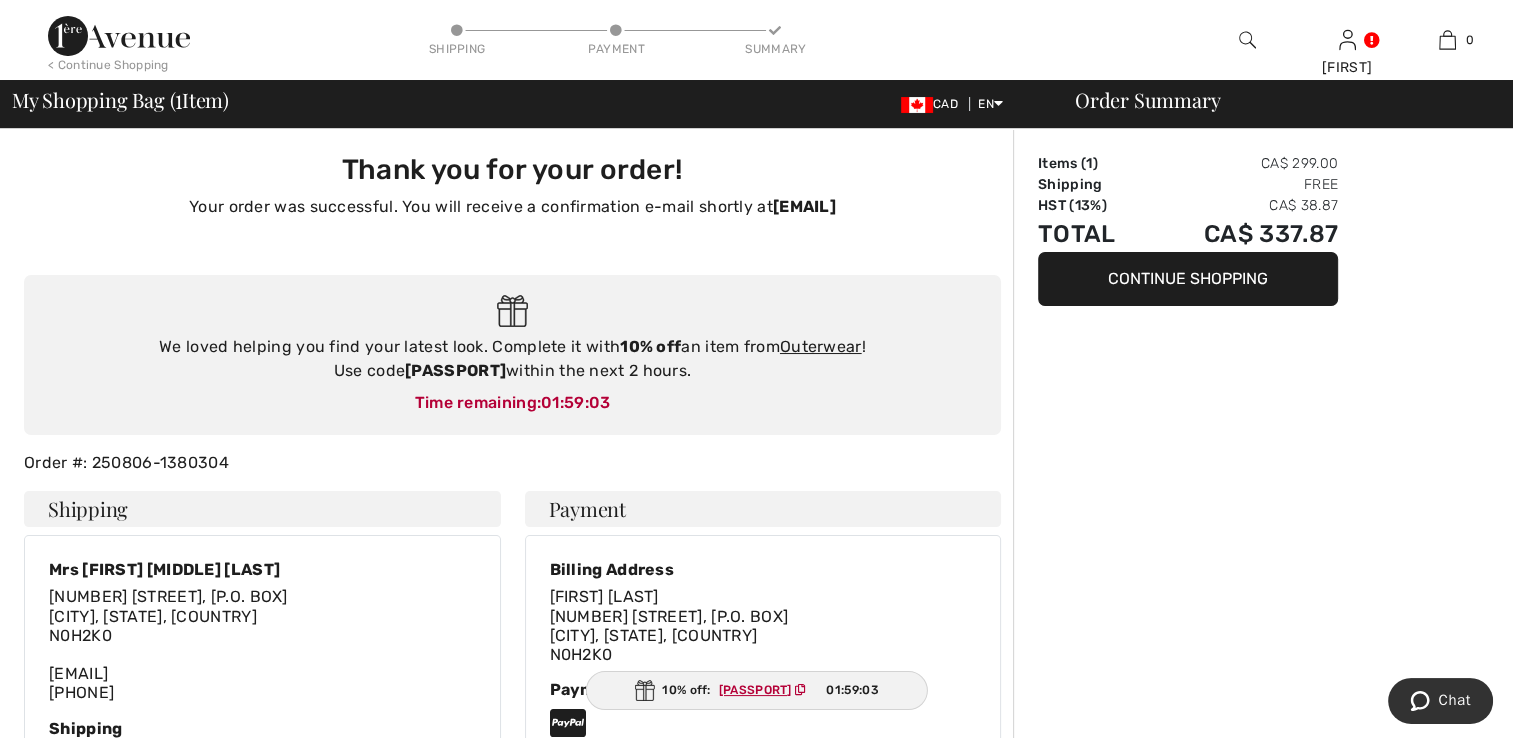 click on "Continue Shopping" at bounding box center [1188, 279] 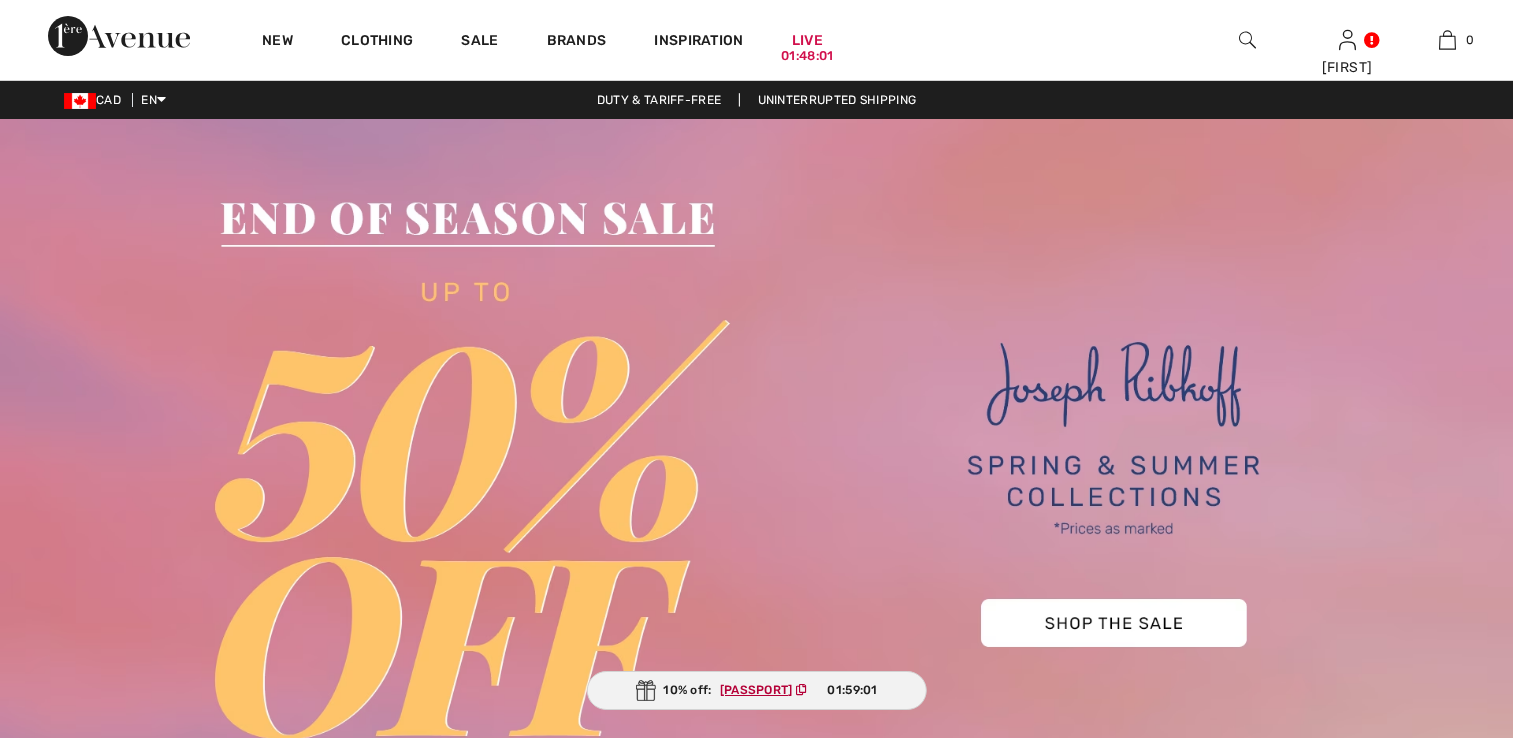 scroll, scrollTop: 0, scrollLeft: 0, axis: both 